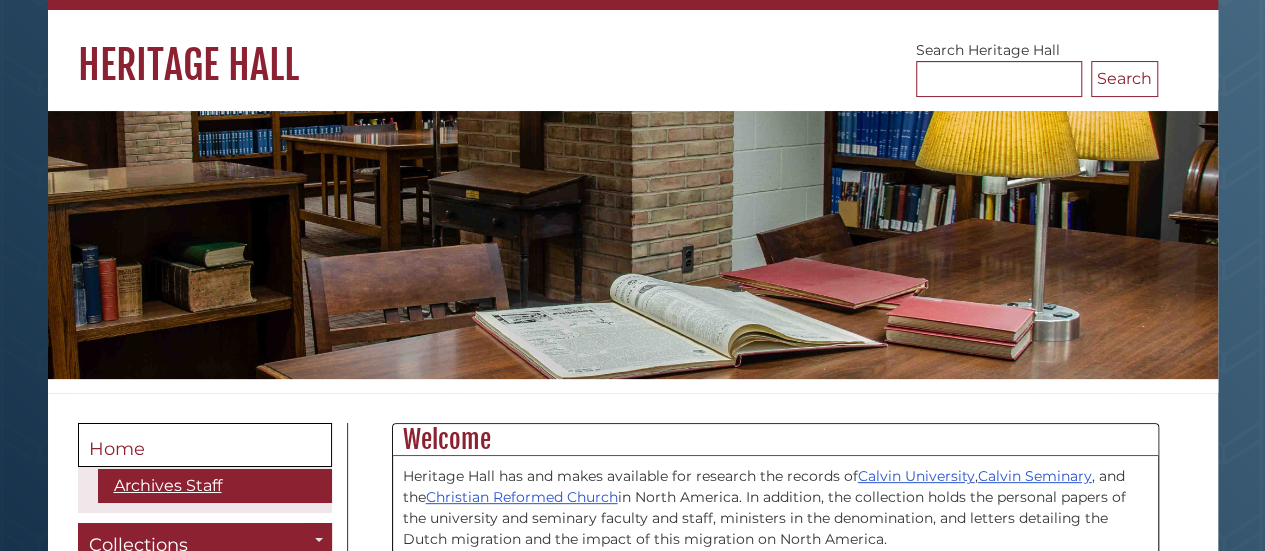 scroll, scrollTop: 400, scrollLeft: 0, axis: vertical 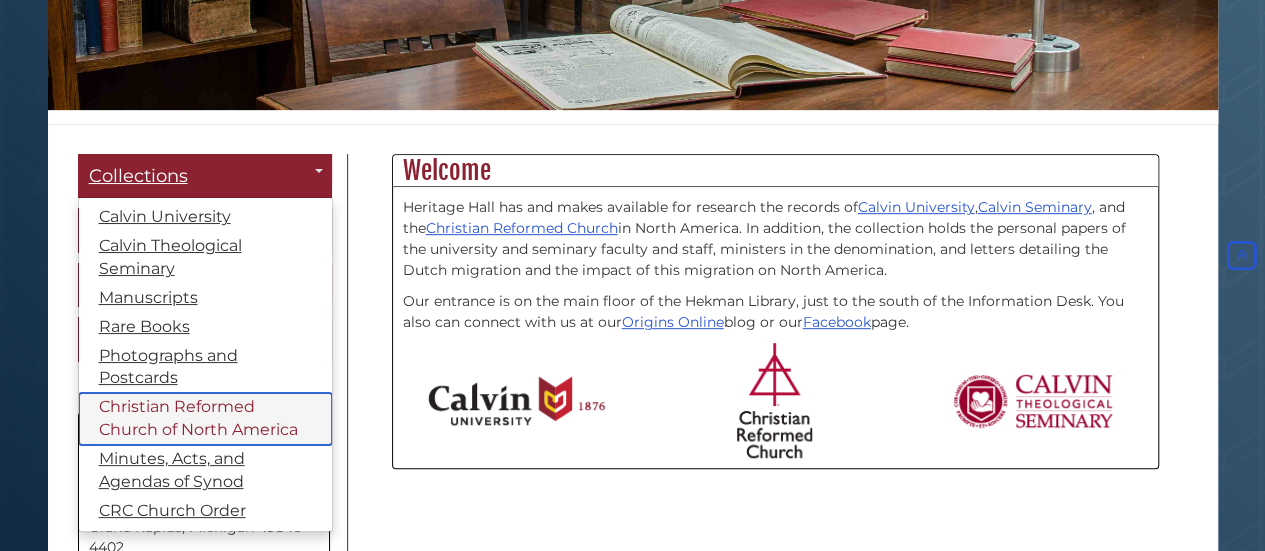 click on "Christian Reformed Church of North America" at bounding box center [205, 419] 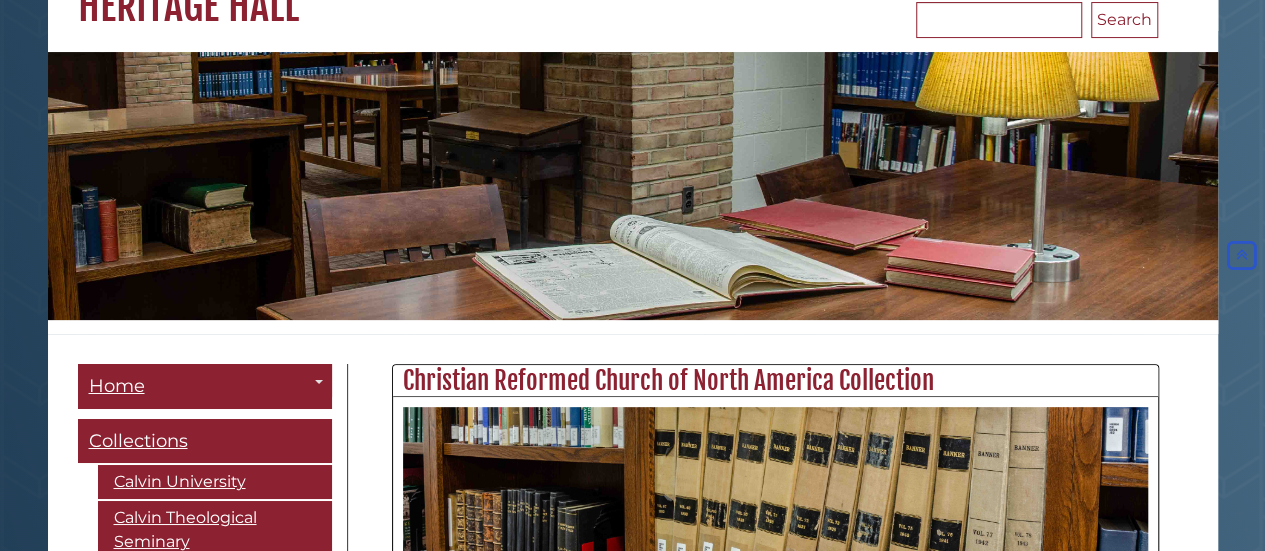 scroll, scrollTop: 69, scrollLeft: 0, axis: vertical 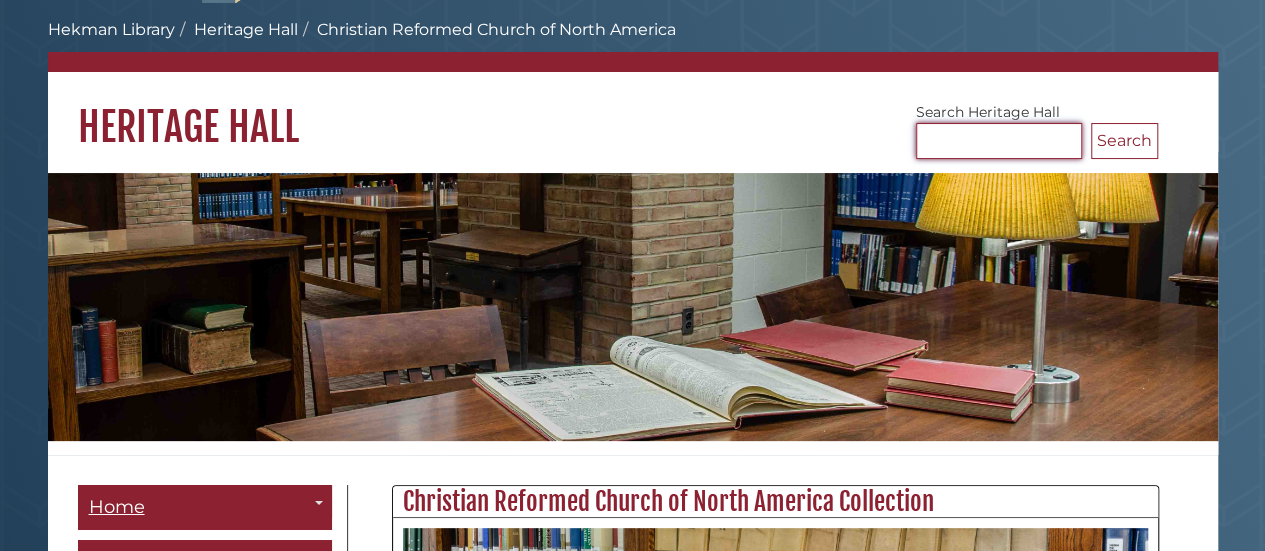click on "Search Heritage Hall" at bounding box center [999, 141] 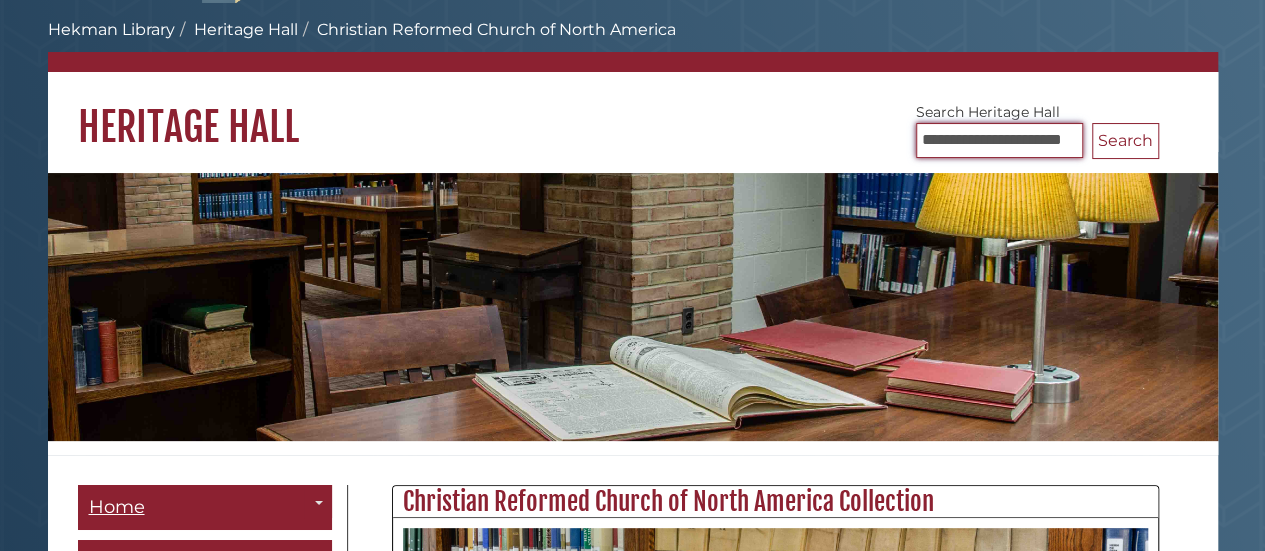 scroll, scrollTop: 0, scrollLeft: 37, axis: horizontal 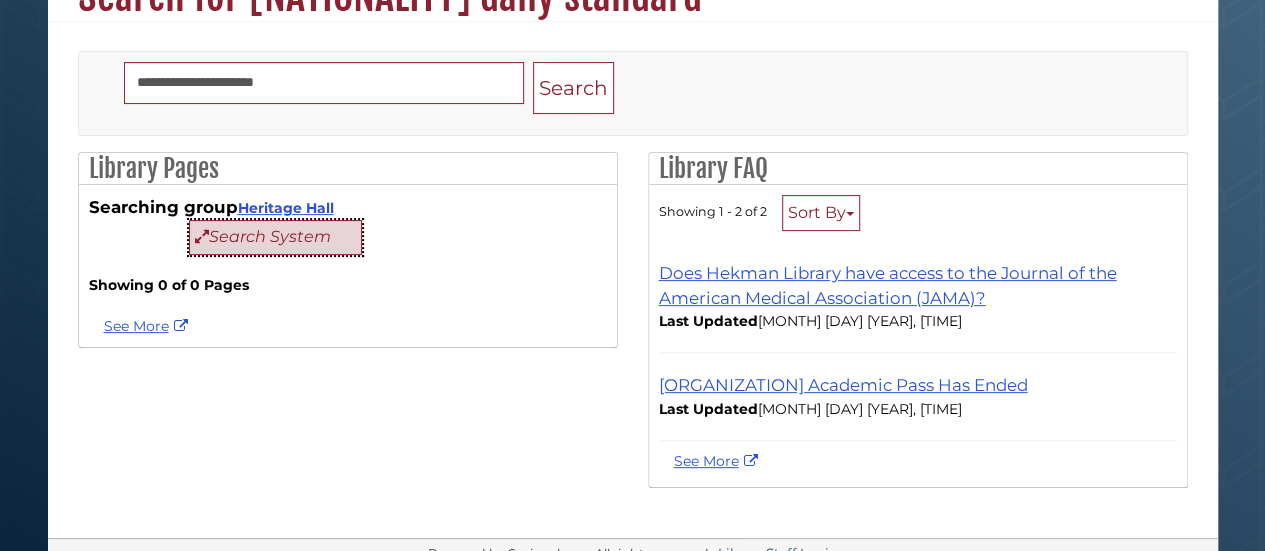click on "Search System" at bounding box center (275, 237) 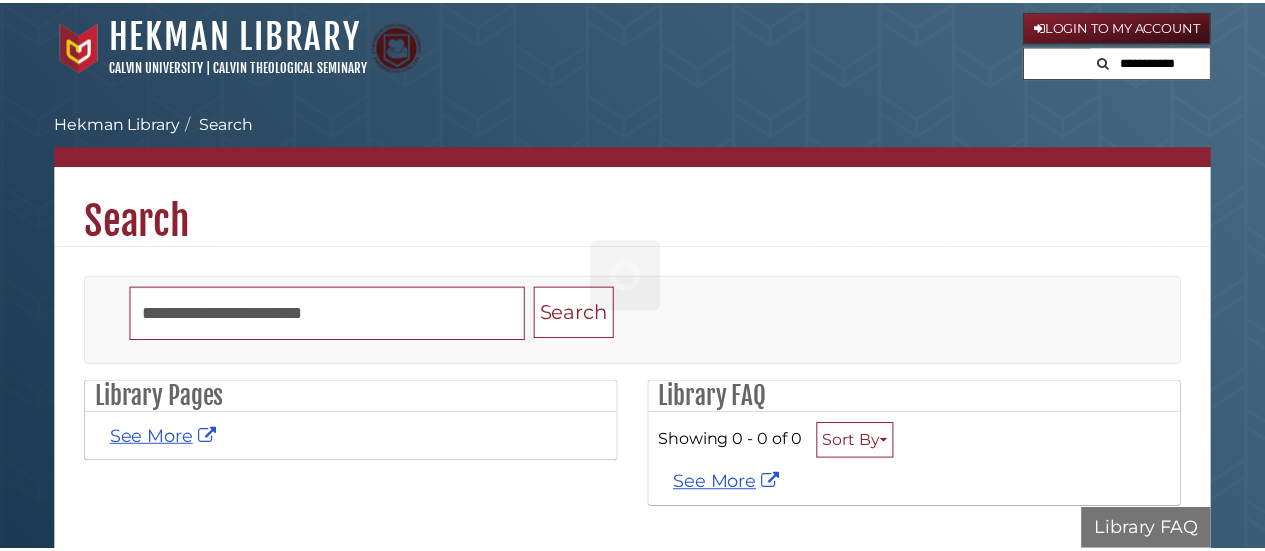scroll, scrollTop: 0, scrollLeft: 0, axis: both 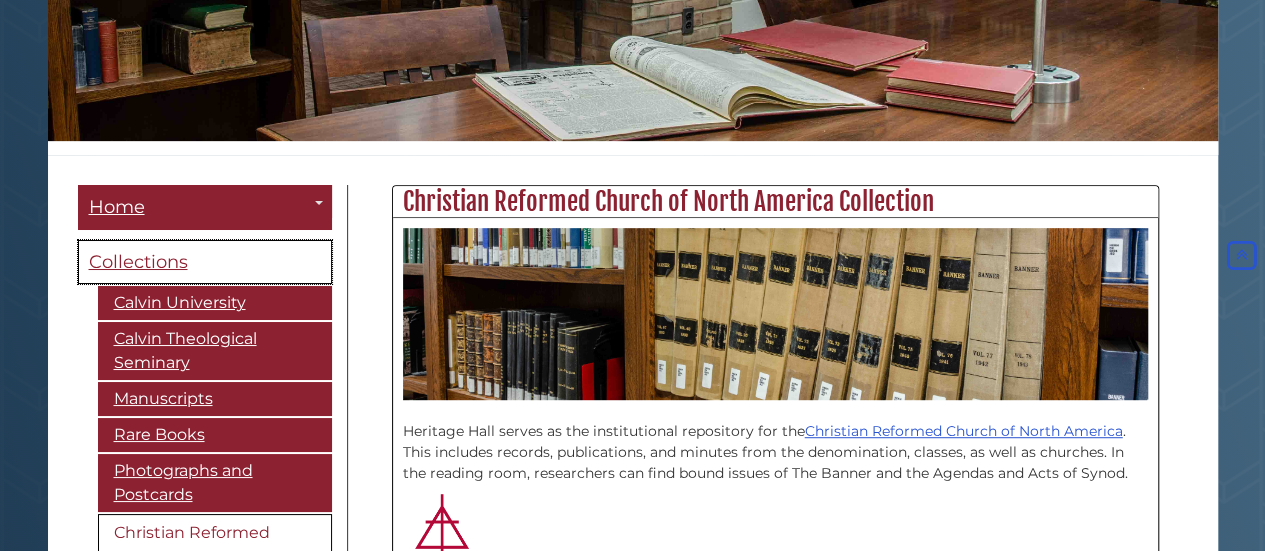 click on "Collections" at bounding box center [138, 262] 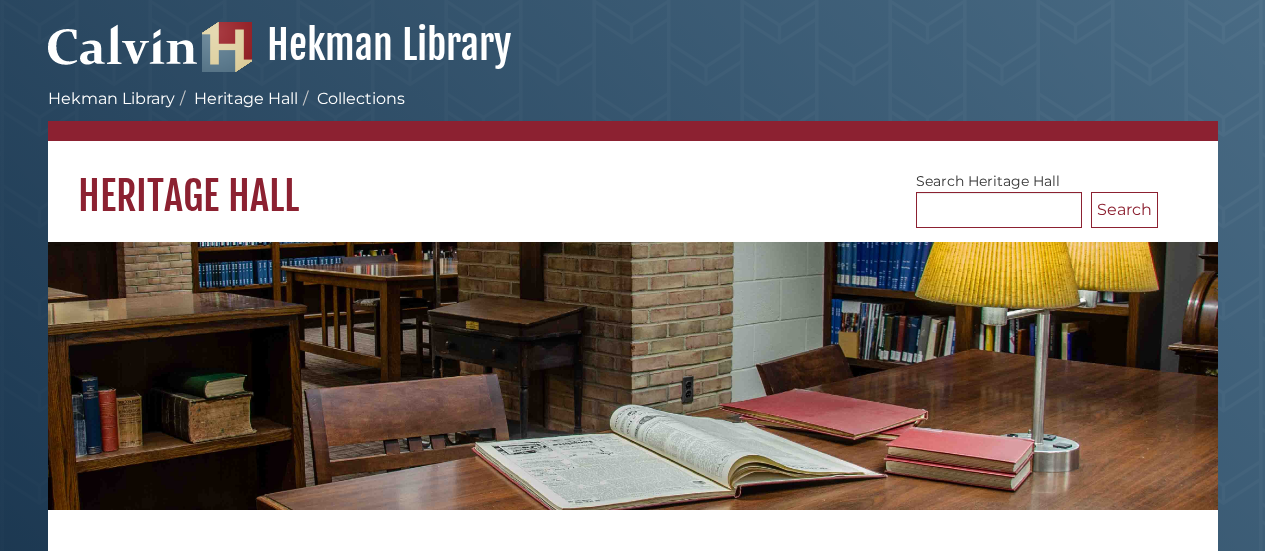 scroll, scrollTop: 0, scrollLeft: 0, axis: both 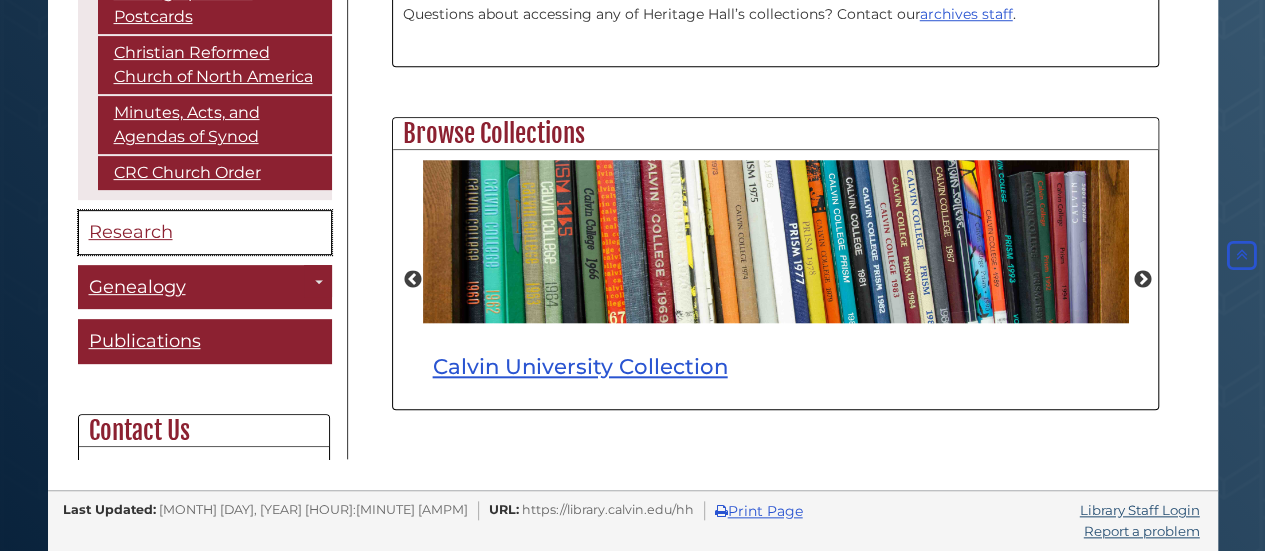 click on "Research" at bounding box center [131, 233] 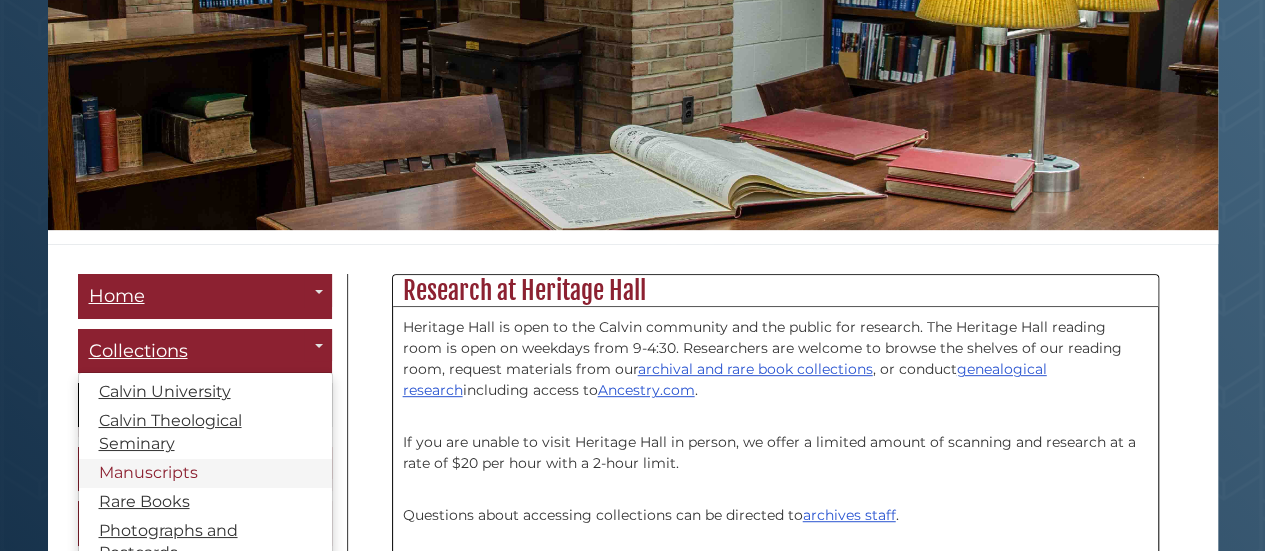 scroll, scrollTop: 400, scrollLeft: 0, axis: vertical 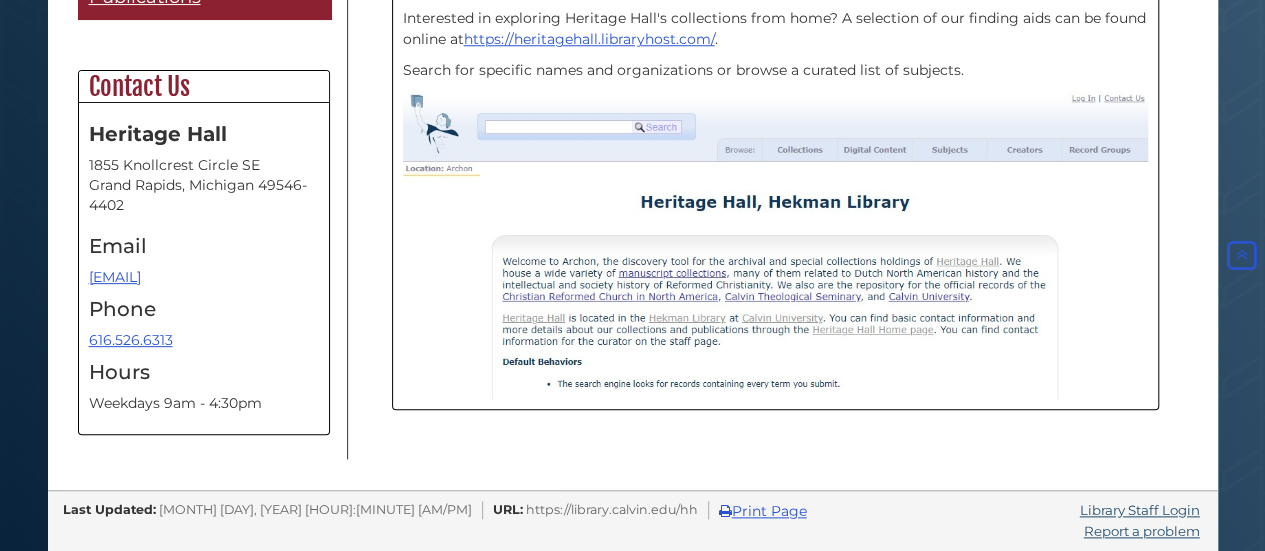 drag, startPoint x: 266, startPoint y: 272, endPoint x: 89, endPoint y: 281, distance: 177.22867 